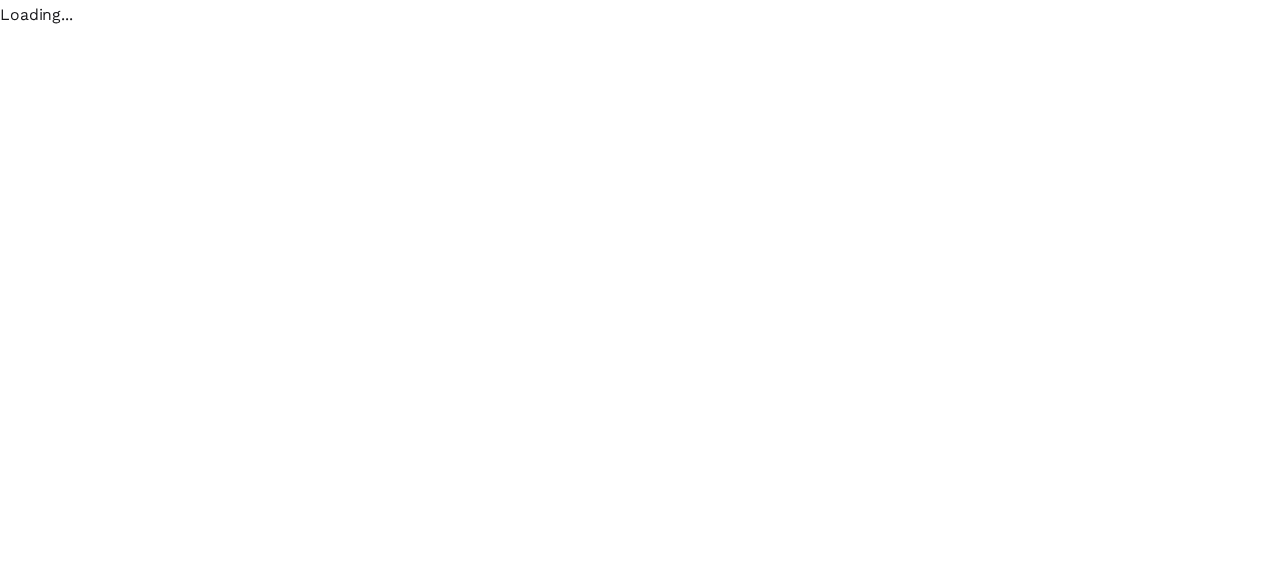 scroll, scrollTop: 0, scrollLeft: 0, axis: both 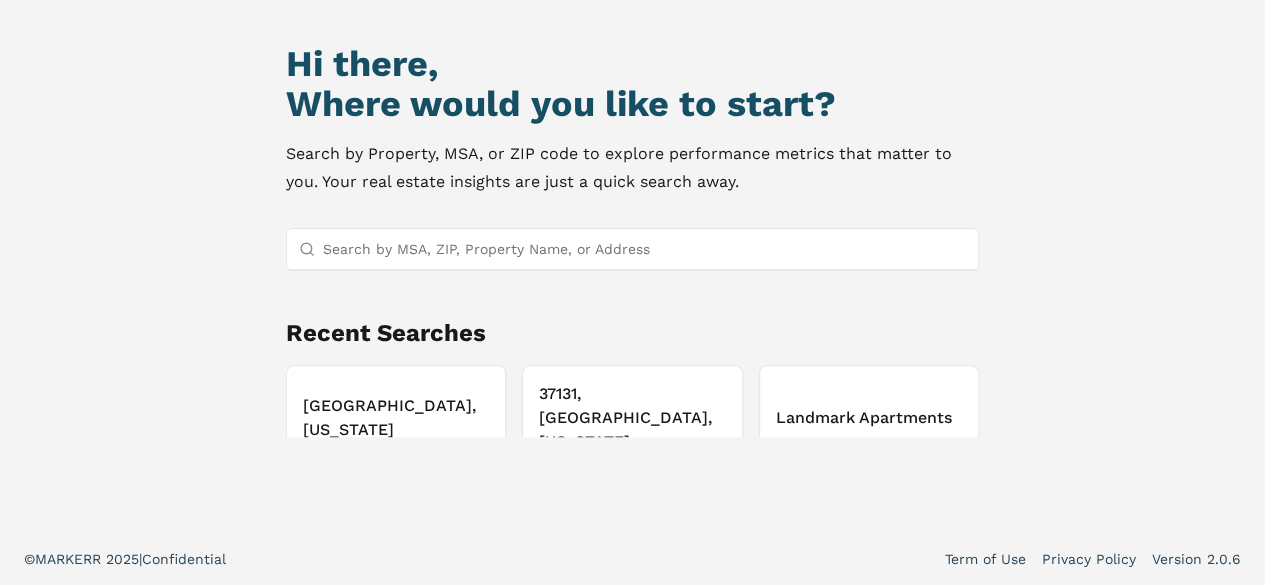 click on "Search by MSA, ZIP, Property Name, or Address" at bounding box center (645, 249) 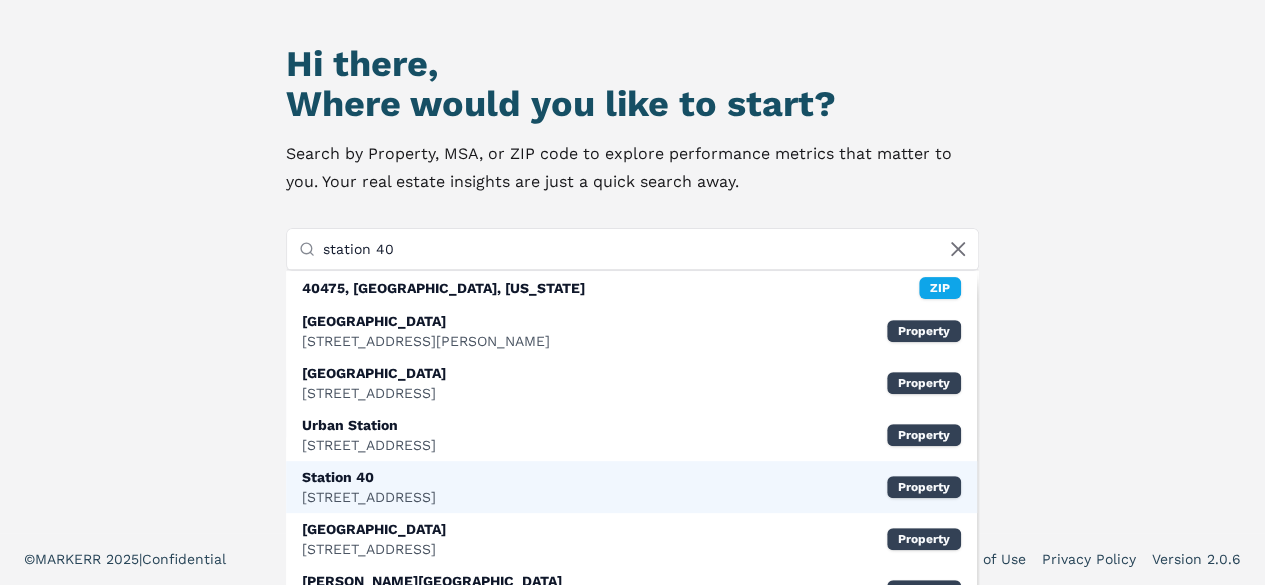 type on "station 40" 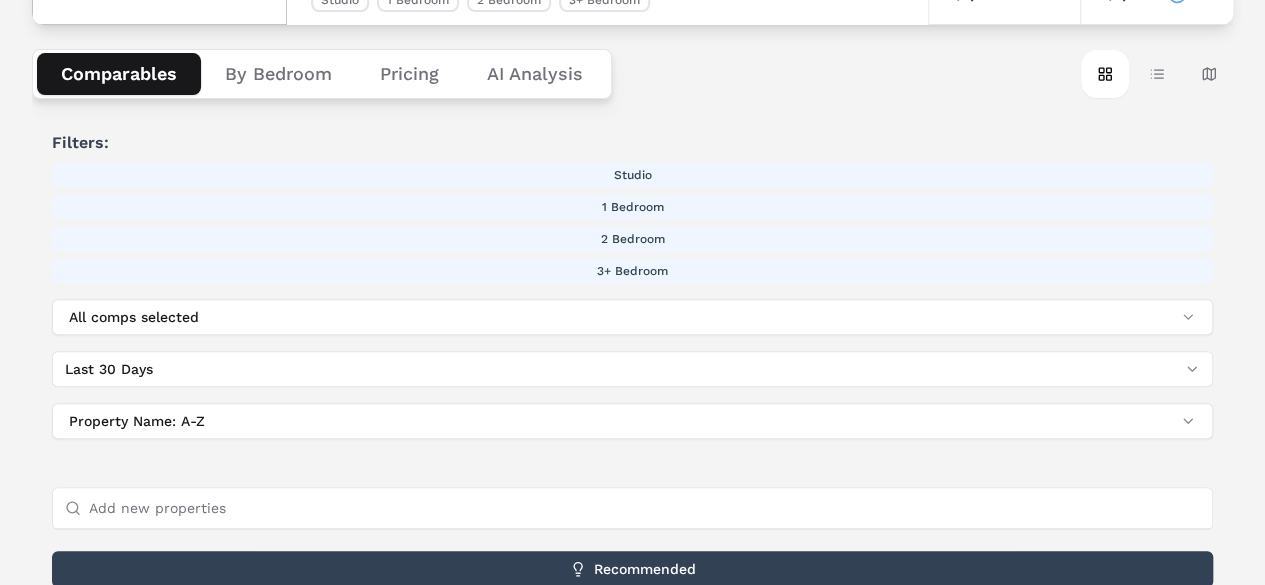 scroll, scrollTop: 261, scrollLeft: 0, axis: vertical 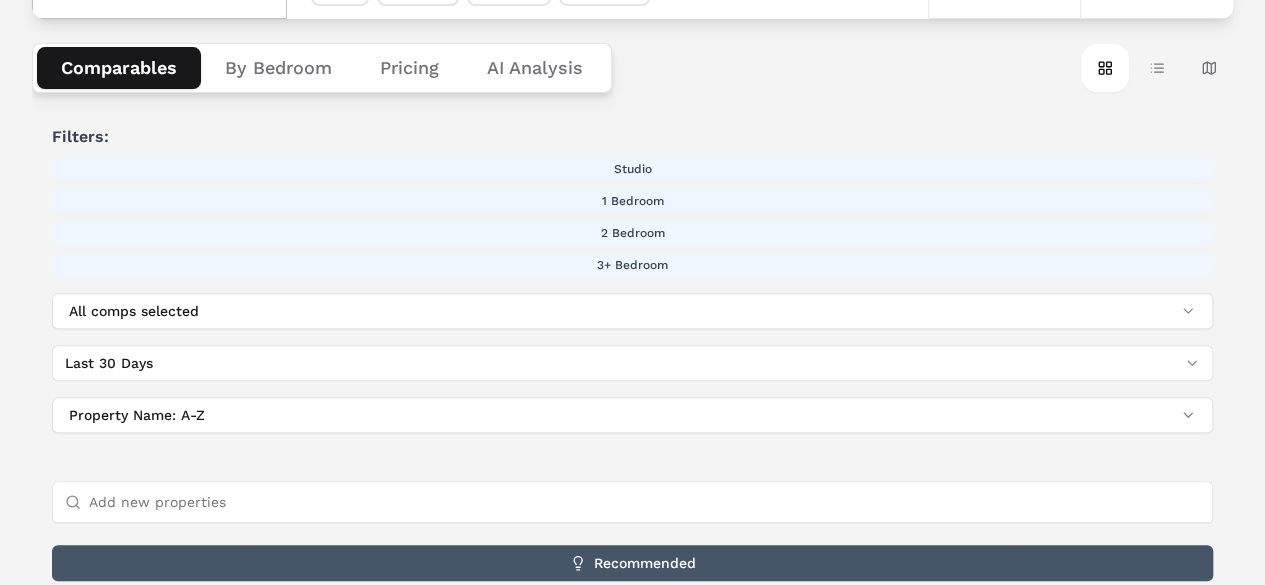 click on "Recommended" at bounding box center (632, 563) 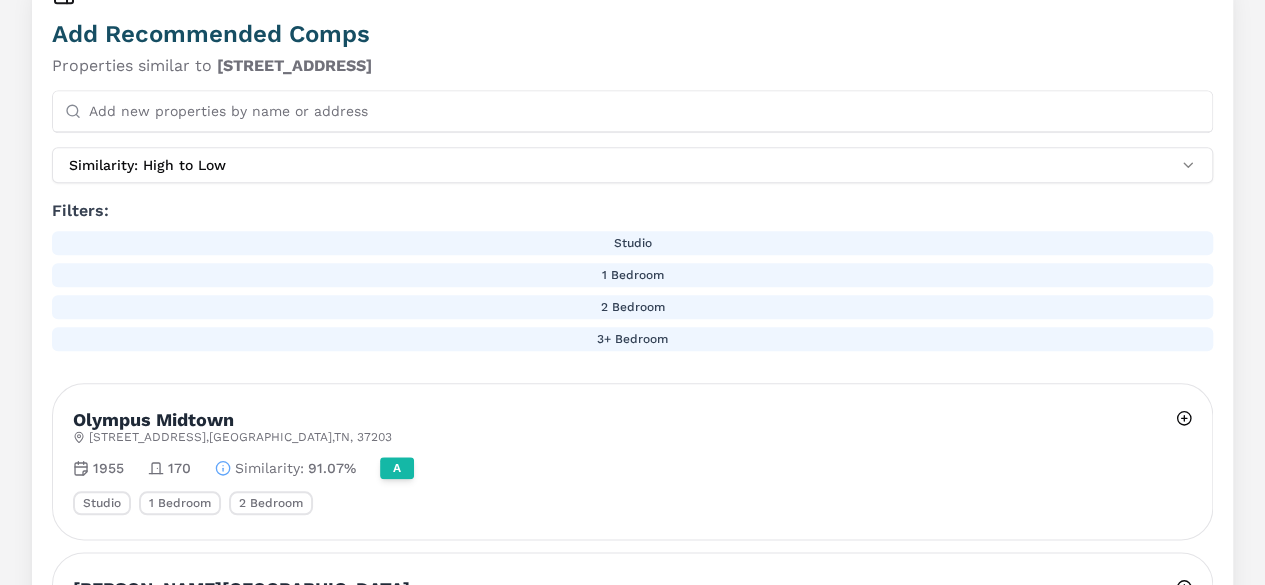 scroll, scrollTop: 900, scrollLeft: 0, axis: vertical 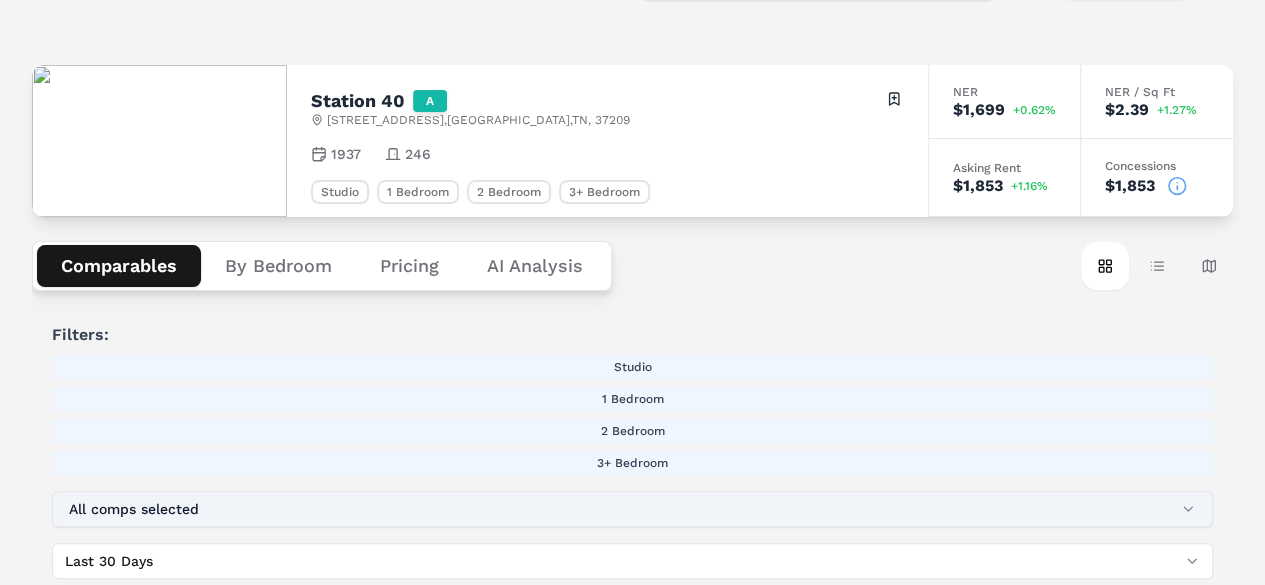 click on "All comps selected" at bounding box center (632, 509) 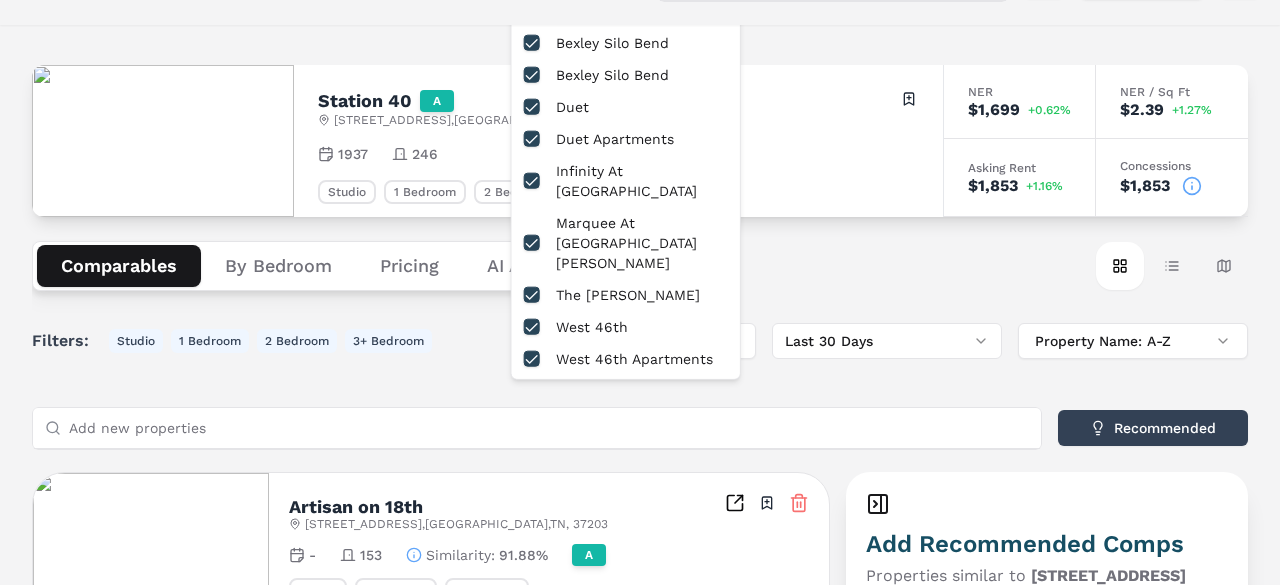 click on "MARKERR home markets properties Portfolio reports Search by MSA, ZIP, Property Name, or Address Download M MARKERR Toggle menu Search by MSA, ZIP, Property Name, or Address home markets properties Portfolio reports M Station [STREET_ADDRESS] Toggle portfolio menu 1937 246 Studio 1 Bedroom 2 Bedroom 3+ Bedroom NER $1,699 +0.62% NER / Sq Ft $2.39 +1.27% Asking Rent $1,853 +1.16% Concessions $1,853 Comparables By Bedroom Pricing AI Analysis Card view Table view Map view Filters: Studio 1 Bedroom 2 Bedroom 3+ Bedroom All comps selected Last 30 Days Property Name: A-Z Add new properties Recommended Artisan on 18th [STREET_ADDRESS] Toggle portfolio menu - 153 Similarity : 91.88% A Studio 1 Bedroom 2 Bedroom NER $1,713 +3.47% NER / Sq Ft $2.50 +2.88% Asking Rent $1,936 +2.92% Concessions $2,673 [GEOGRAPHIC_DATA] [STREET_ADDRESS] Toggle portfolio menu - 193 Similarity : 94.96% A Studio 1 Bedroom 2 Bedroom NER" at bounding box center (640, 1788) 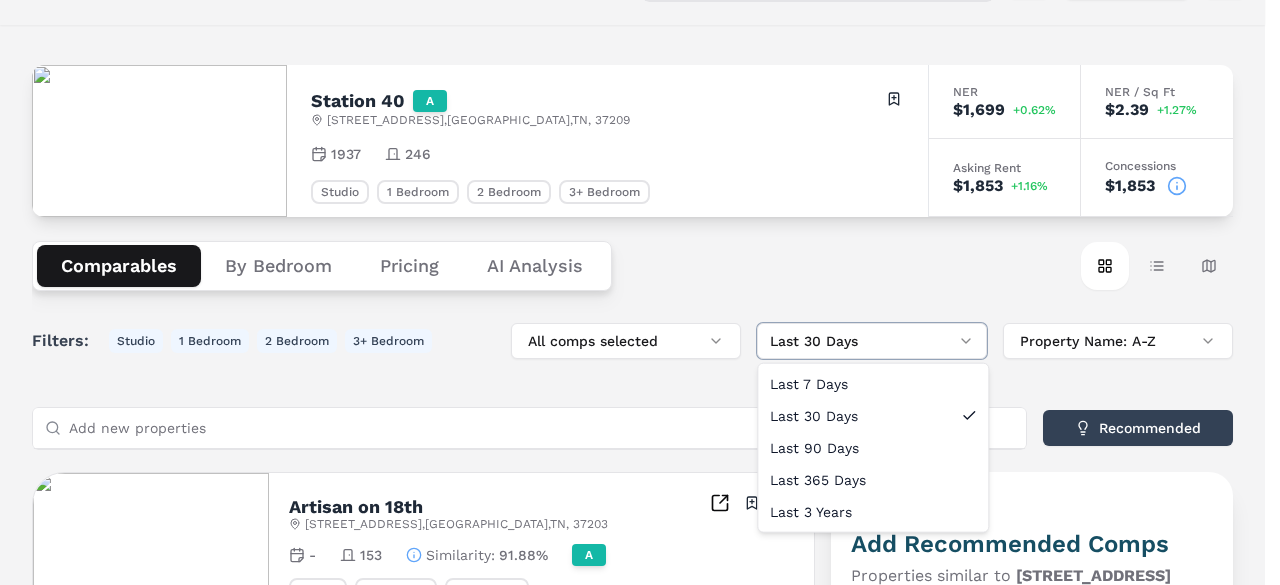 click on "MARKERR home markets properties Portfolio reports Search by MSA, ZIP, Property Name, or Address Download M MARKERR Toggle menu Search by MSA, ZIP, Property Name, or Address home markets properties Portfolio reports M Station [STREET_ADDRESS] Toggle portfolio menu 1937 246 Studio 1 Bedroom 2 Bedroom 3+ Bedroom NER $1,699 +0.62% NER / Sq Ft $2.39 +1.27% Asking Rent $1,853 +1.16% Concessions $1,853 Comparables By Bedroom Pricing AI Analysis Card view Table view Map view Filters: Studio 1 Bedroom 2 Bedroom 3+ Bedroom All comps selected Last 30 Days Property Name: A-Z Add new properties Recommended Artisan on 18th [STREET_ADDRESS] Toggle portfolio menu - 153 Similarity : 91.88% A Studio 1 Bedroom 2 Bedroom NER $1,713 +3.47% NER / Sq Ft $2.50 +2.88% Asking Rent $1,936 +2.92% Concessions $2,673 [GEOGRAPHIC_DATA] [STREET_ADDRESS] Toggle portfolio menu - 193 Similarity : 94.96% A Studio 1 Bedroom 2 Bedroom NER" at bounding box center (640, 1788) 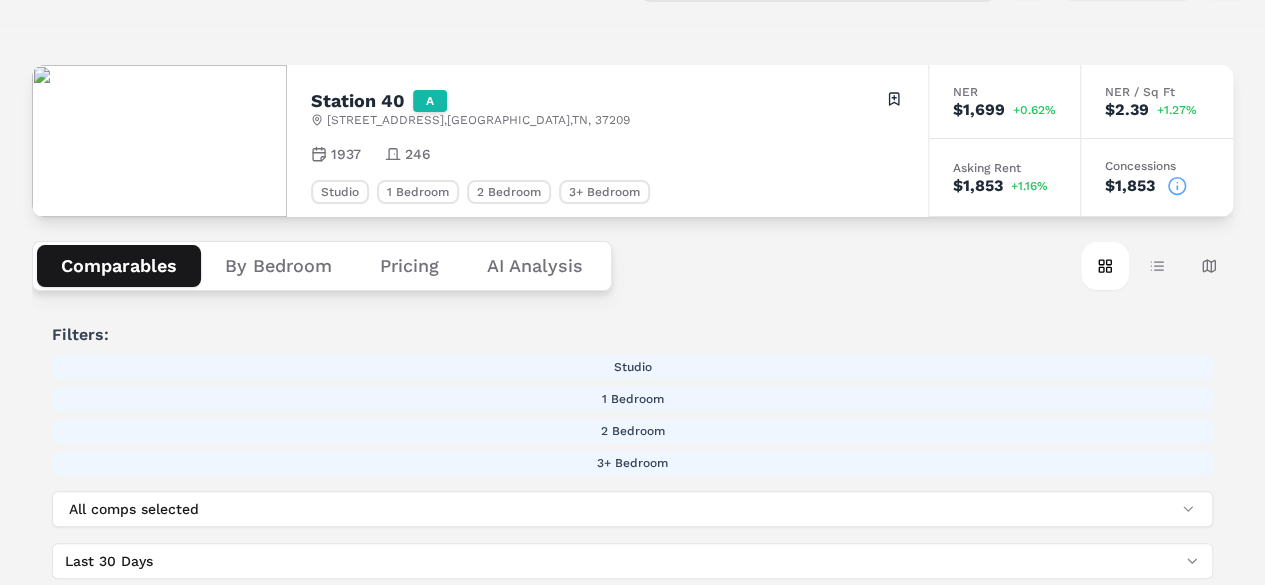 click on "Property Name: A-Z" at bounding box center [632, 613] 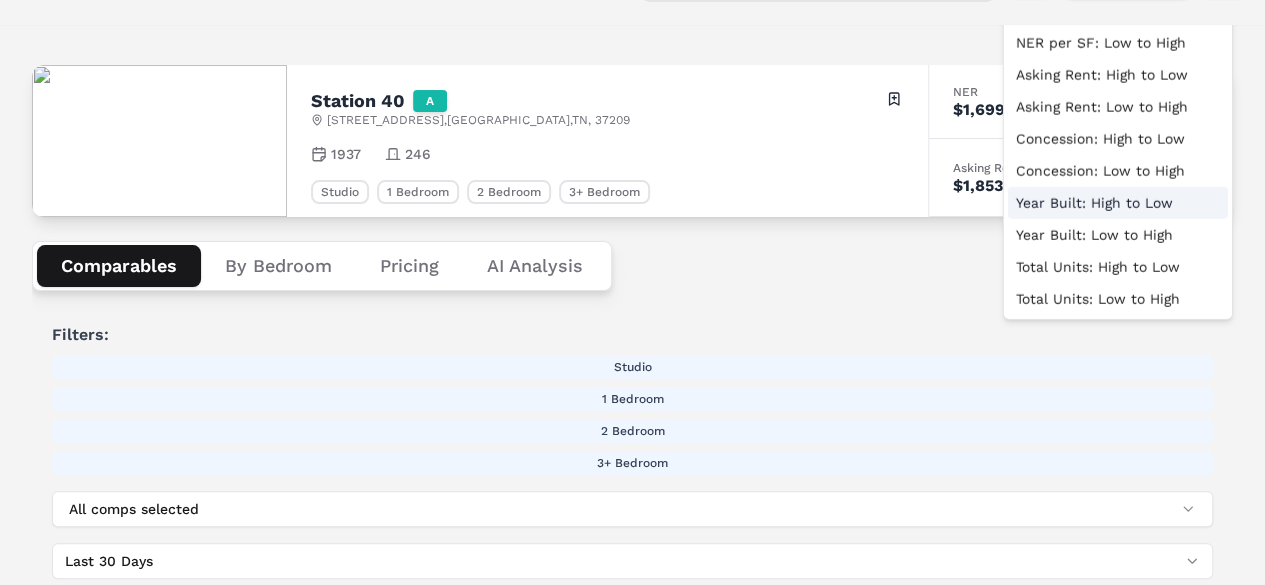 click on "Comparables By Bedroom Pricing AI Analysis Card view Table view Map view" at bounding box center (632, 266) 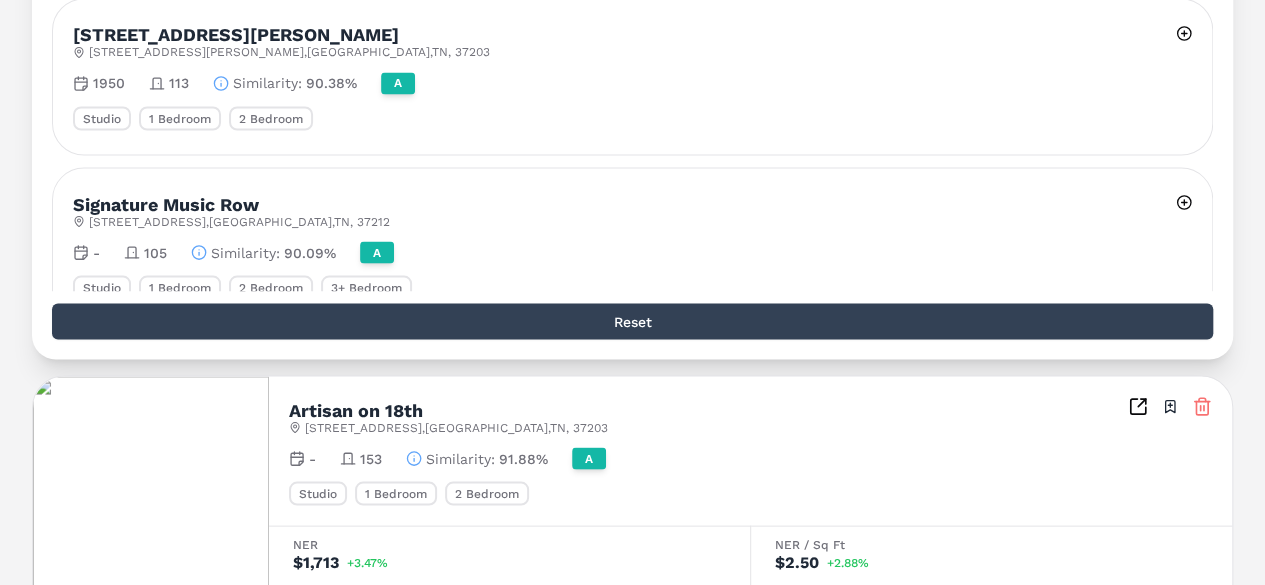scroll, scrollTop: 1974, scrollLeft: 0, axis: vertical 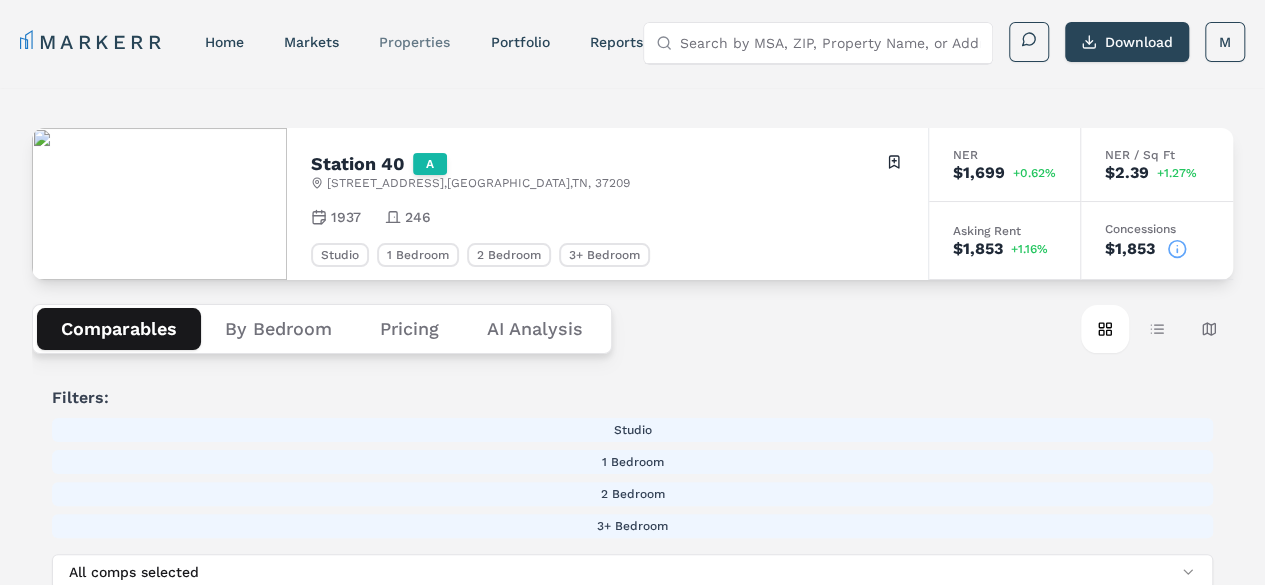 click on "properties" at bounding box center (414, 42) 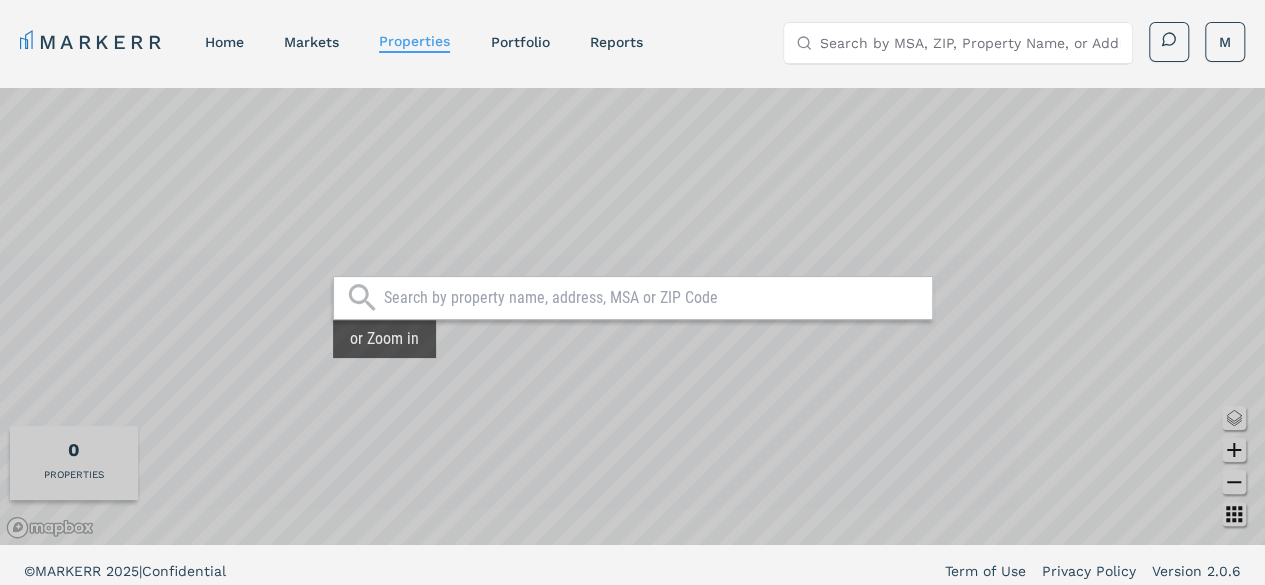 click at bounding box center (653, 298) 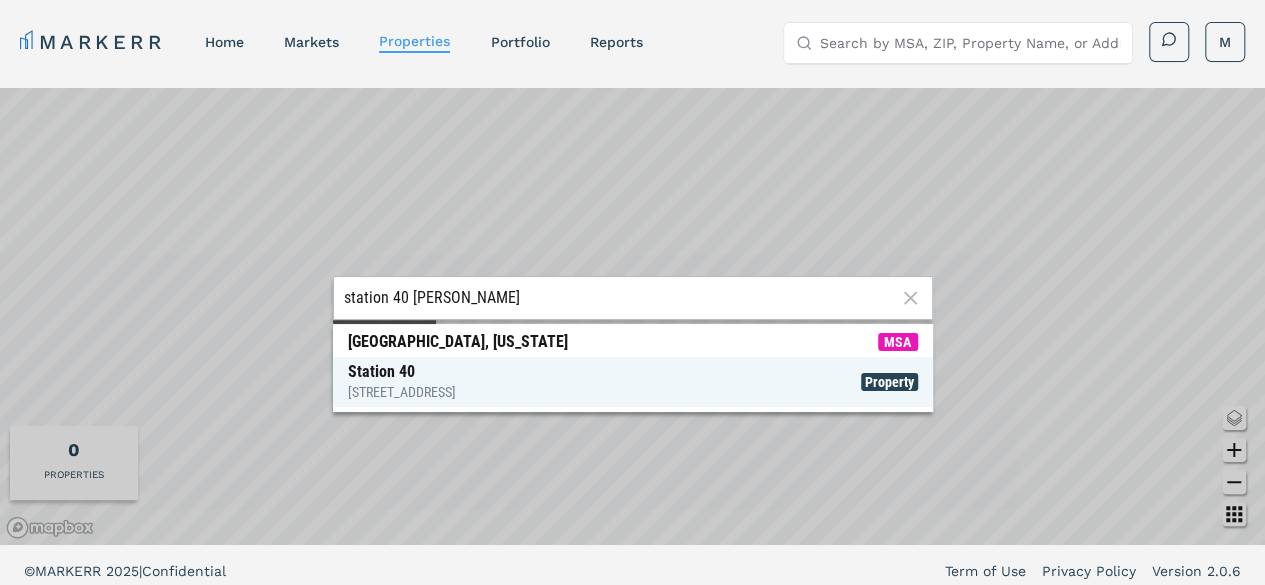 type on "station 40 [PERSON_NAME]" 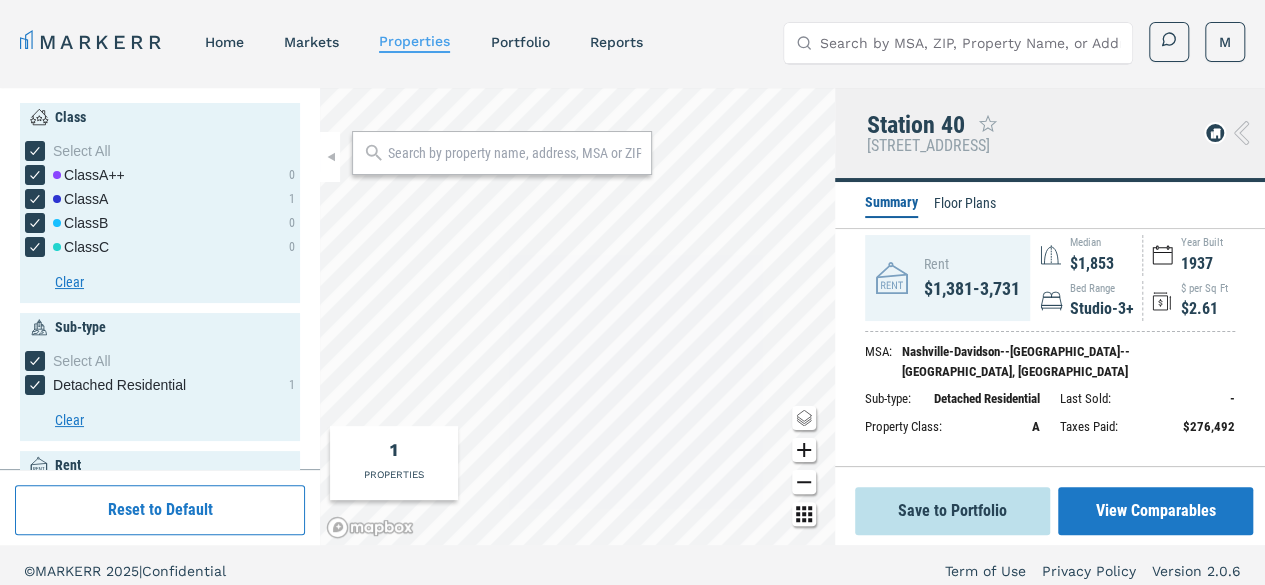 scroll, scrollTop: 0, scrollLeft: 0, axis: both 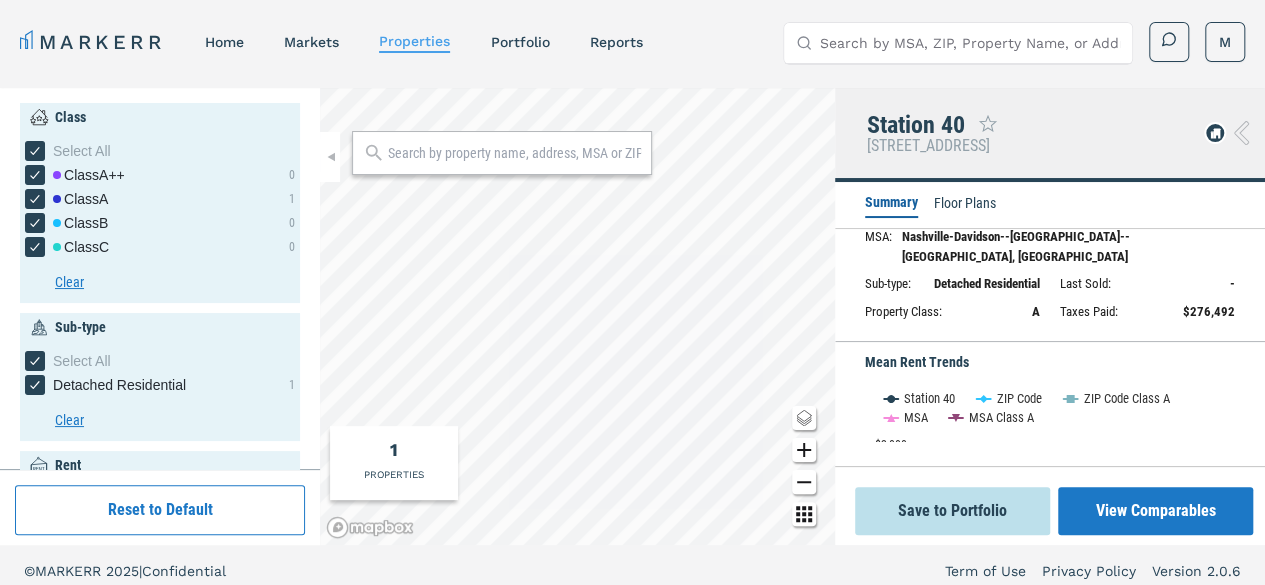 click on "MARKERR" at bounding box center [92, 42] 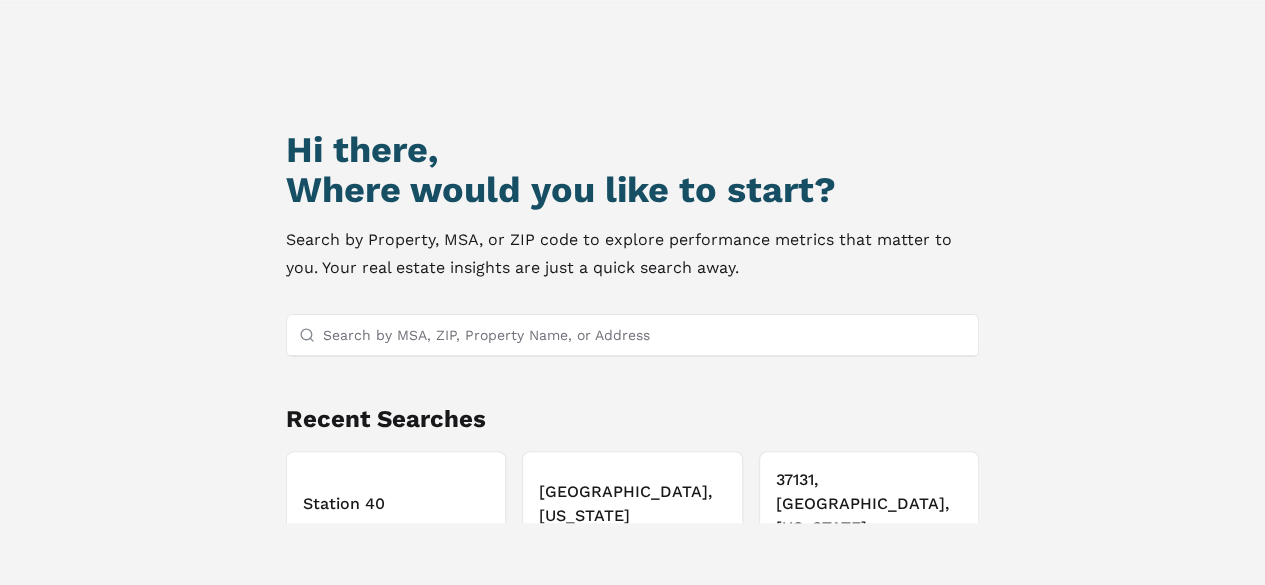 scroll, scrollTop: 172, scrollLeft: 0, axis: vertical 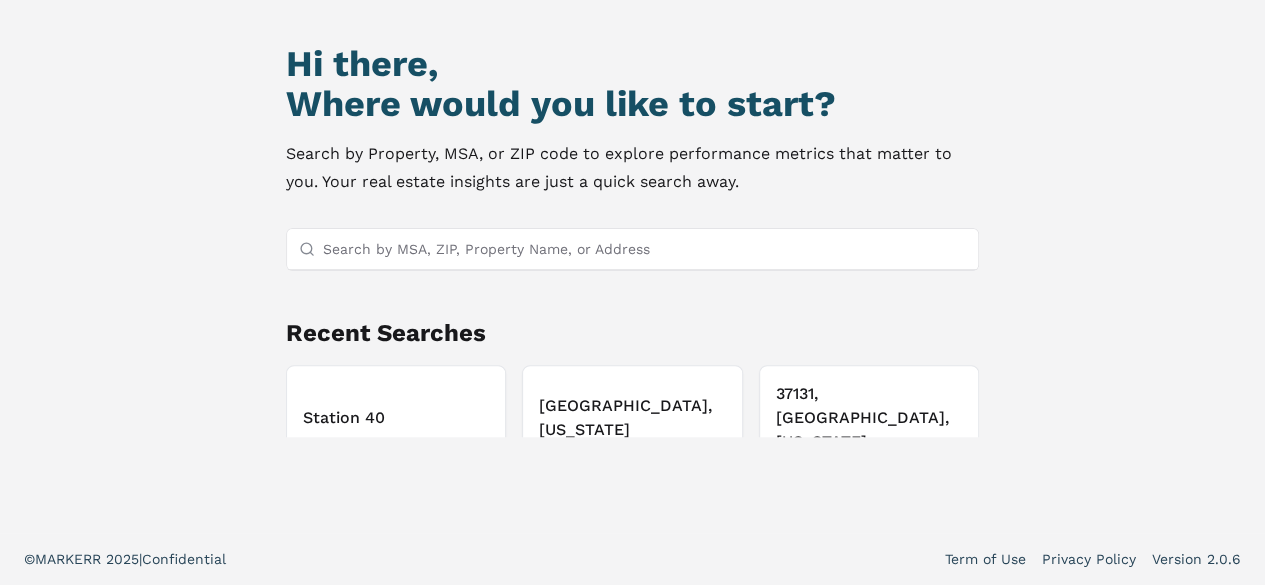 click on "Station 40" at bounding box center [396, 418] 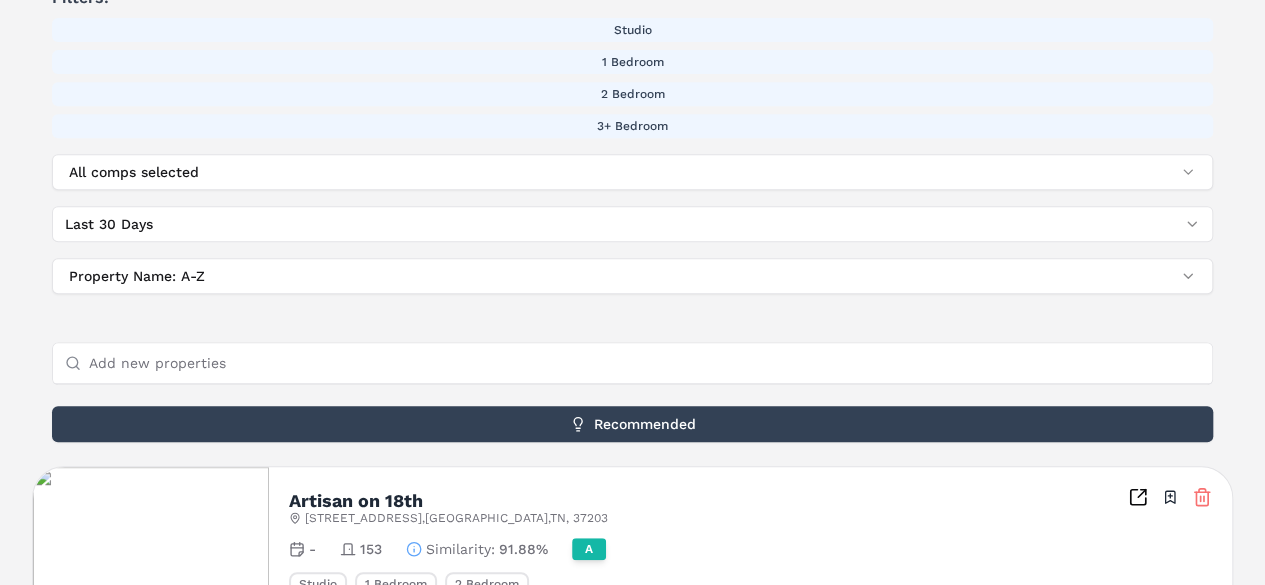 scroll, scrollTop: 700, scrollLeft: 0, axis: vertical 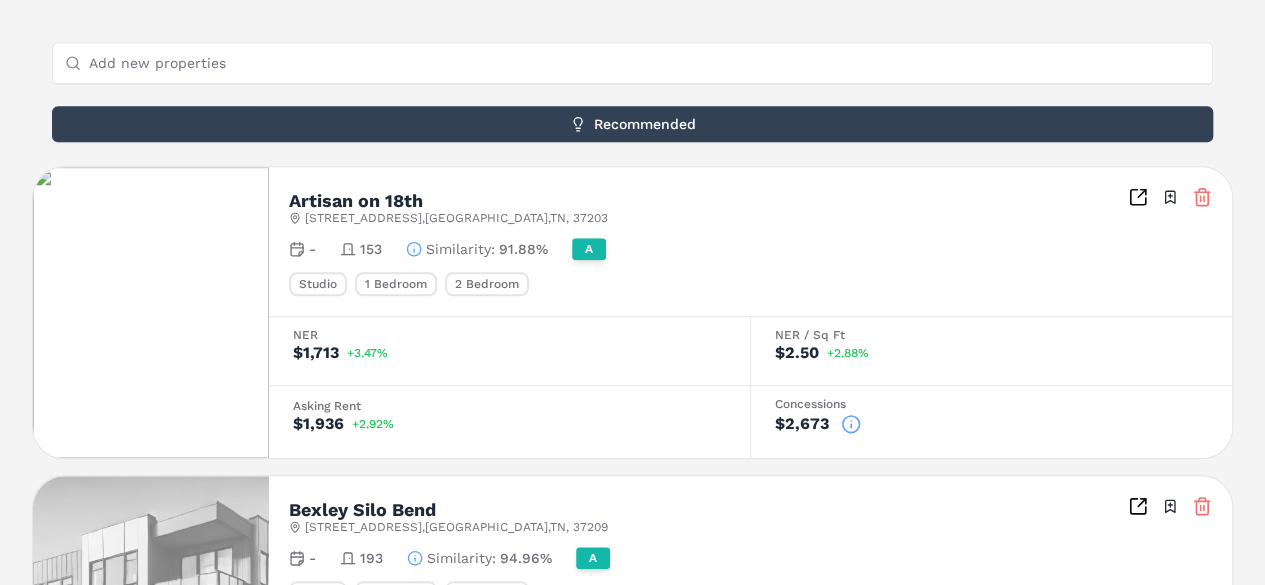 click 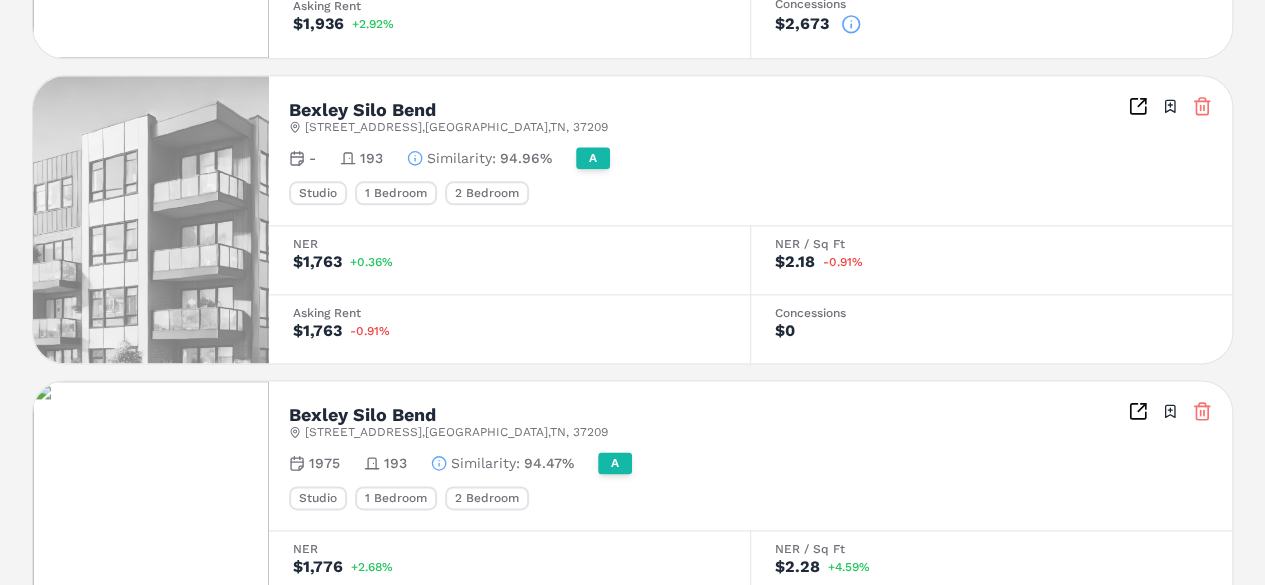 scroll, scrollTop: 1300, scrollLeft: 0, axis: vertical 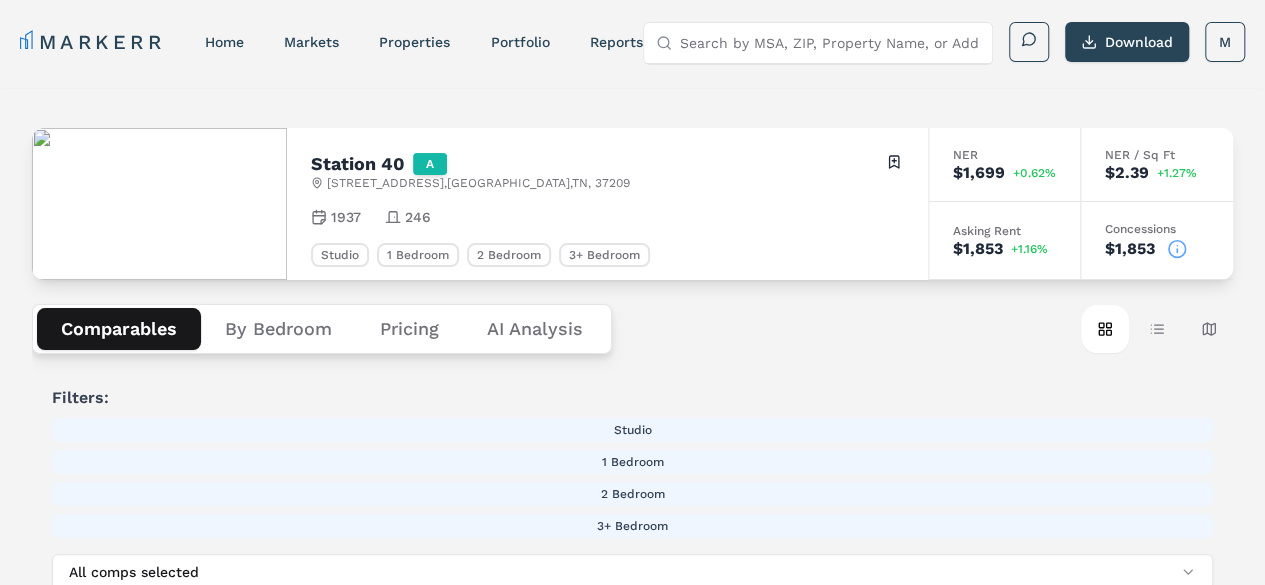 click on "AI Analysis" at bounding box center [535, 329] 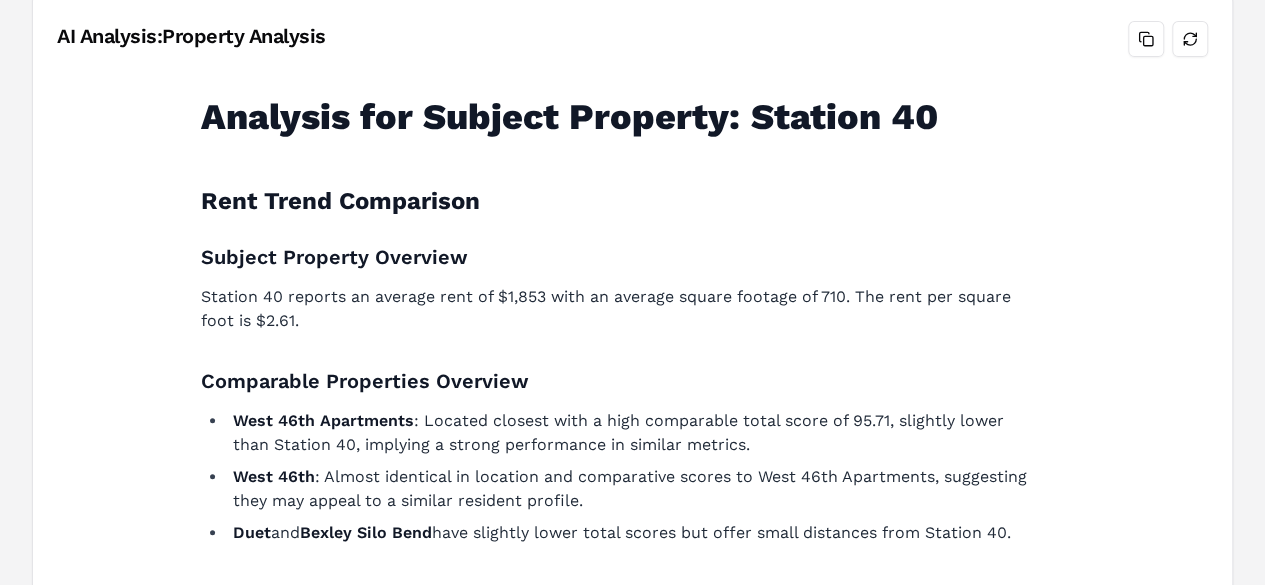 scroll, scrollTop: 496, scrollLeft: 0, axis: vertical 